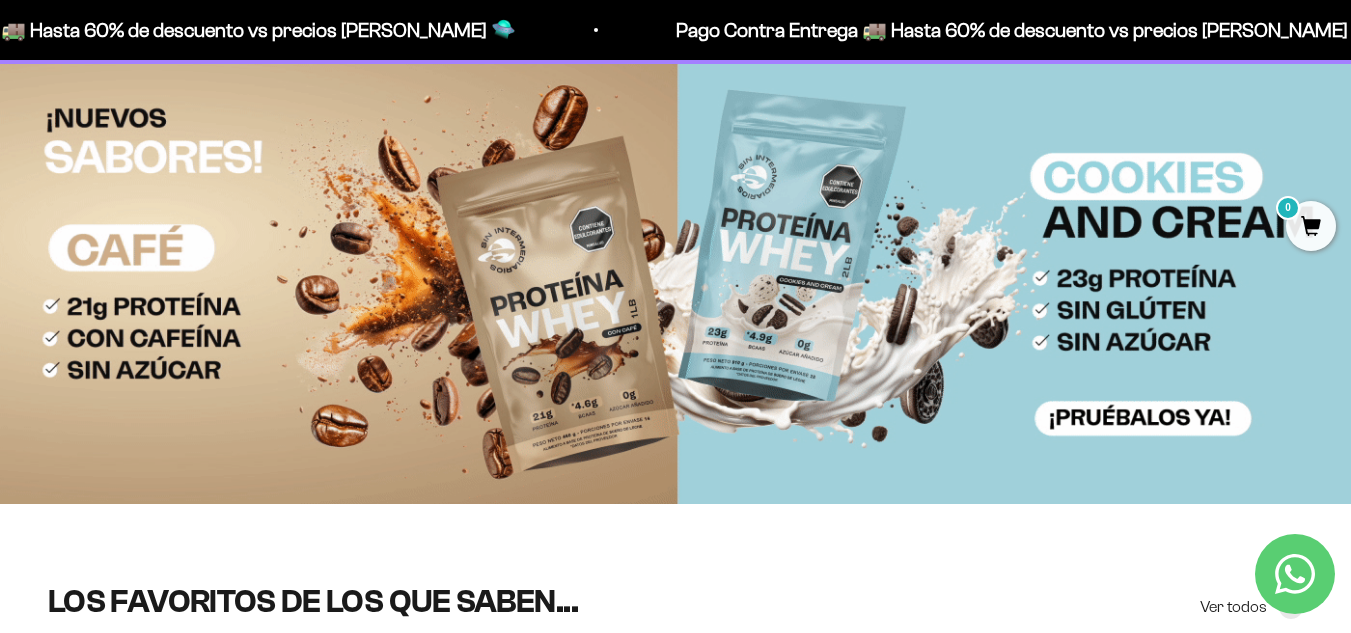 scroll, scrollTop: 95, scrollLeft: 0, axis: vertical 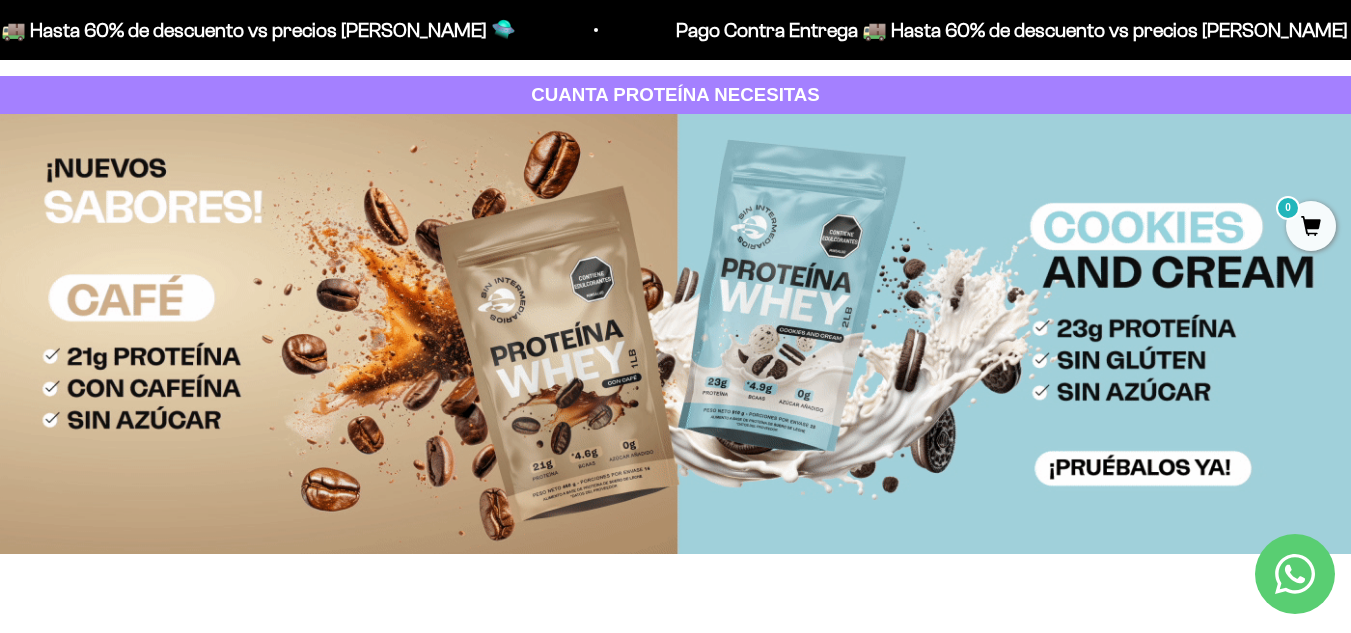 click on "0" at bounding box center [1311, 226] 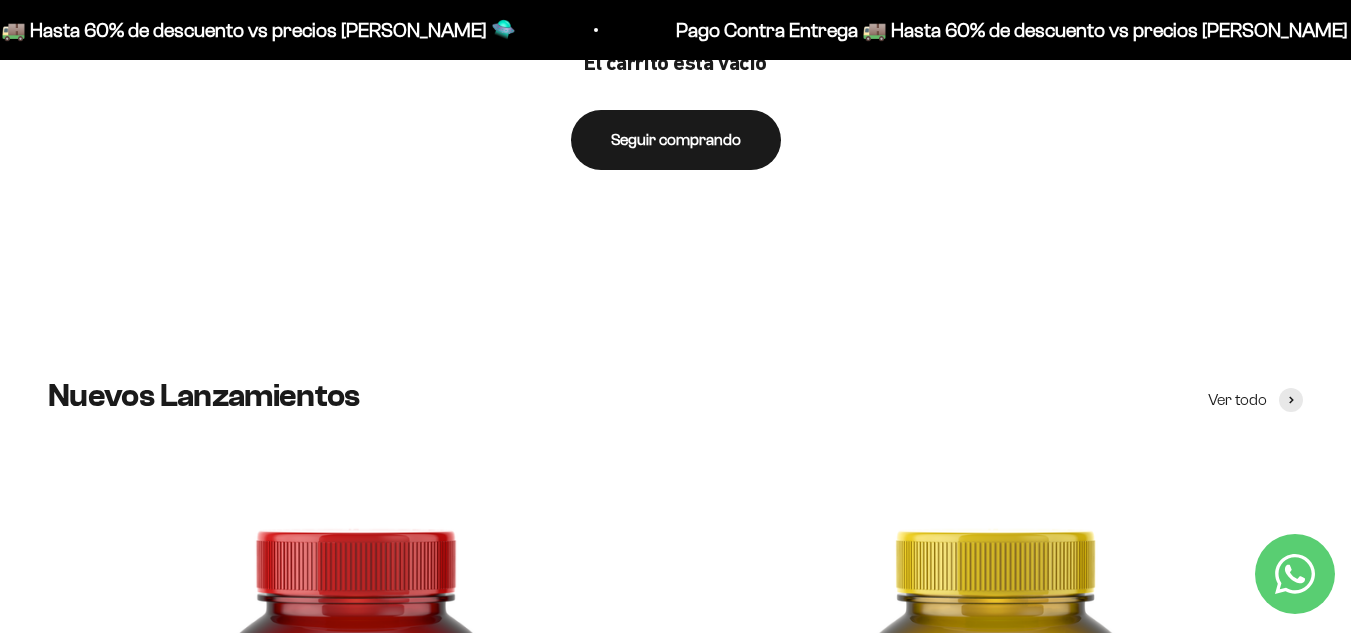 scroll, scrollTop: 400, scrollLeft: 0, axis: vertical 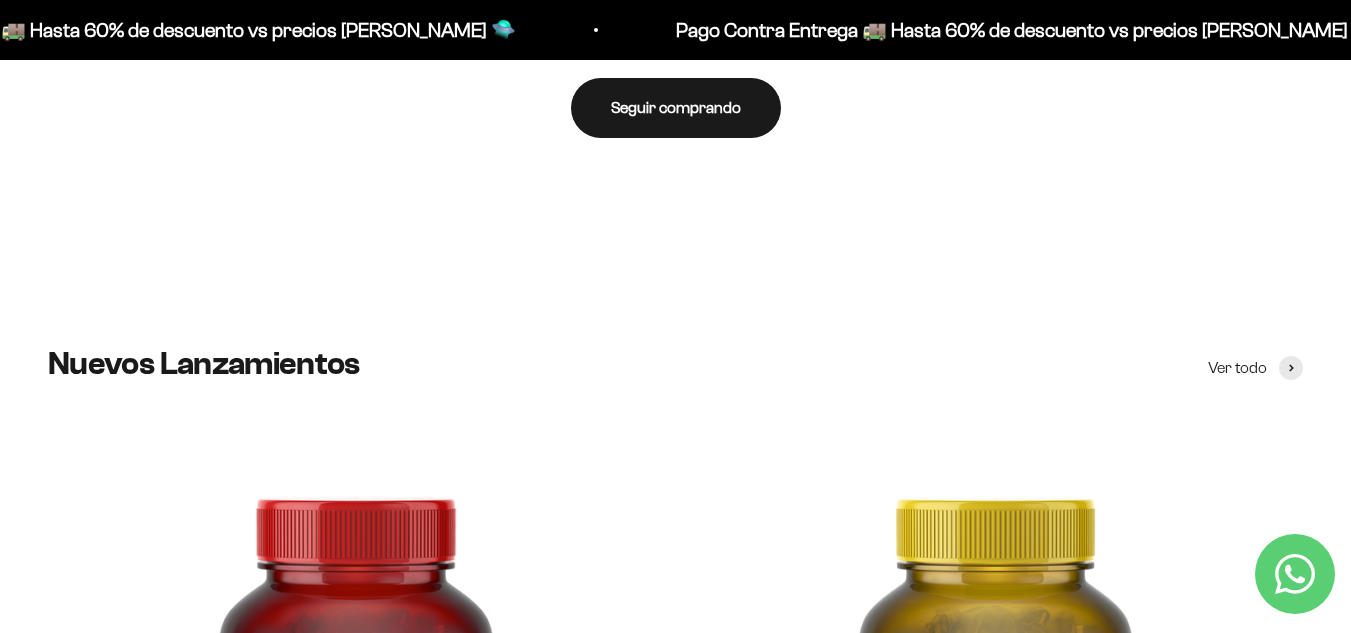 click 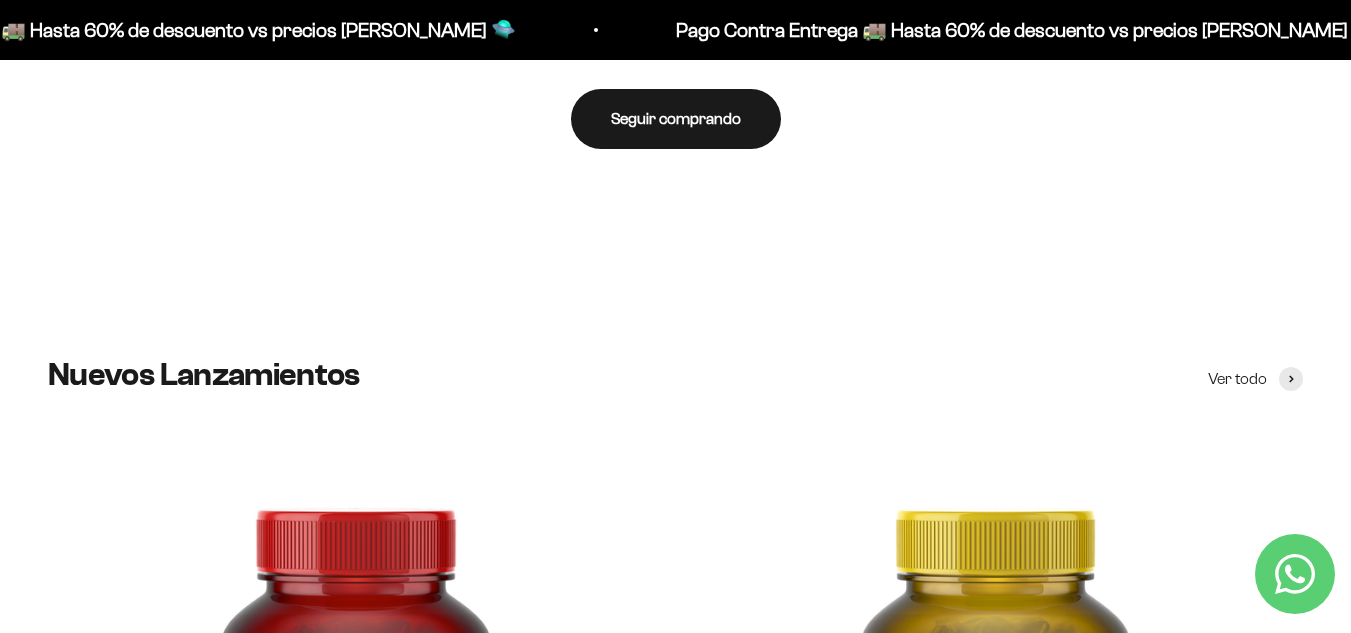 scroll, scrollTop: 200, scrollLeft: 0, axis: vertical 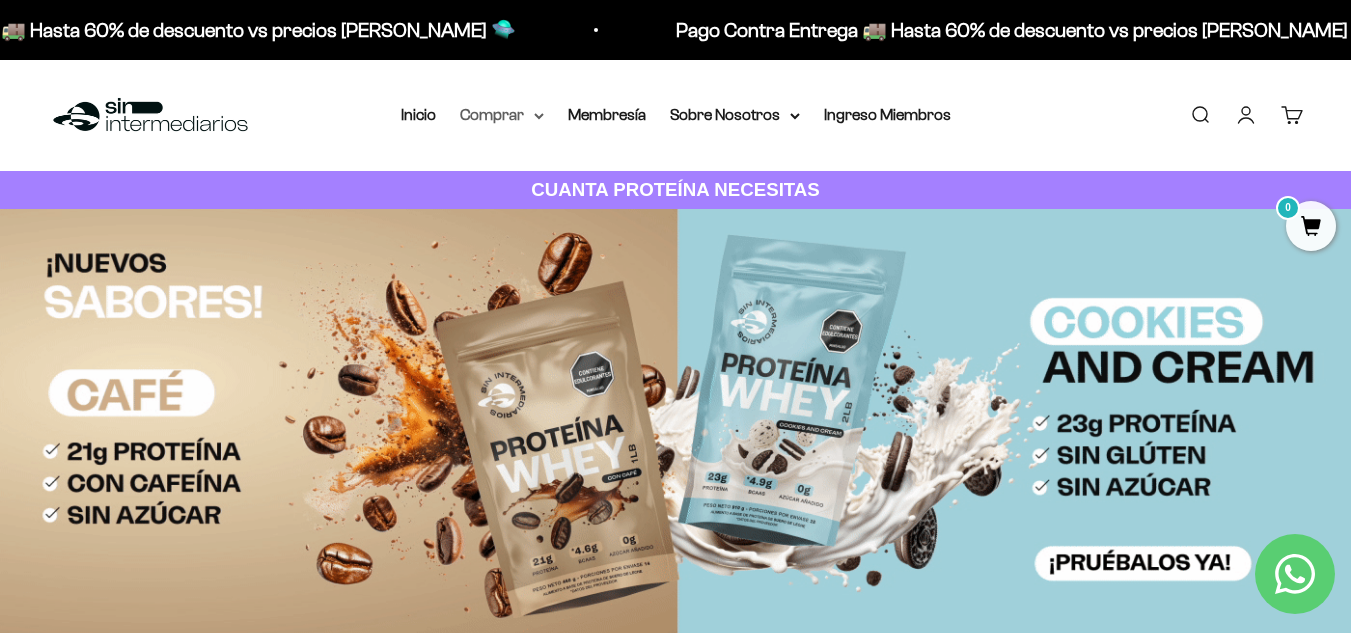 click on "Comprar" at bounding box center [502, 115] 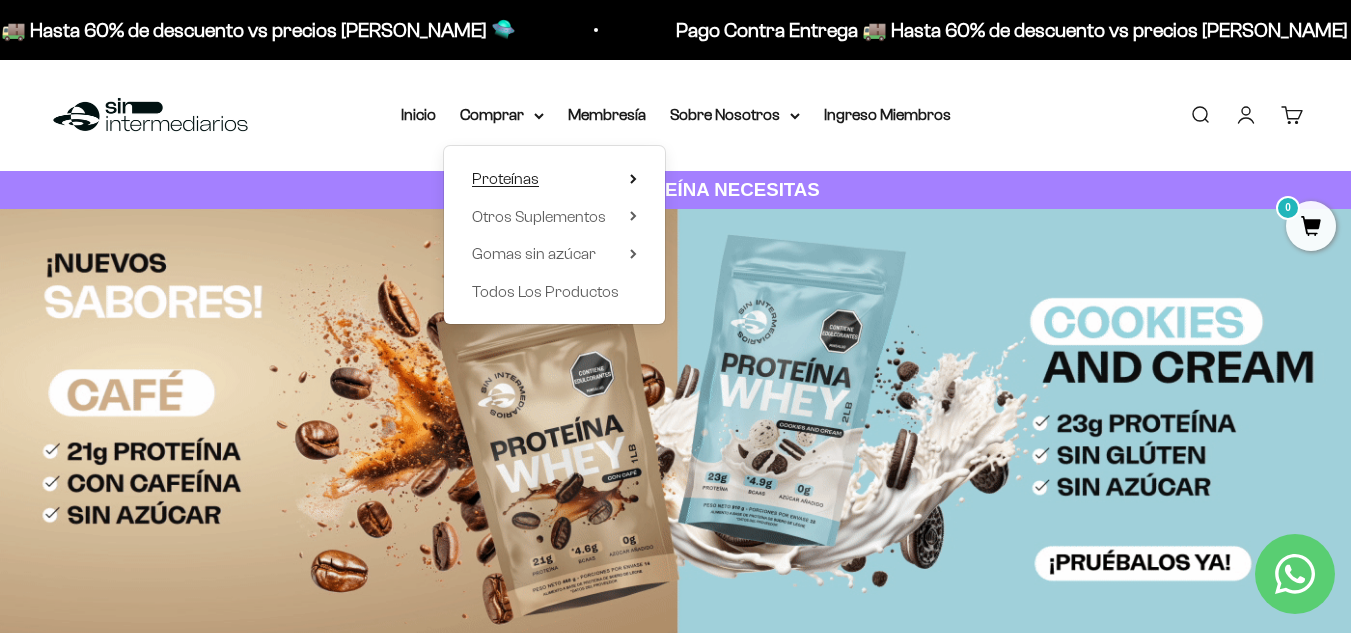 click on "Proteínas" at bounding box center (505, 179) 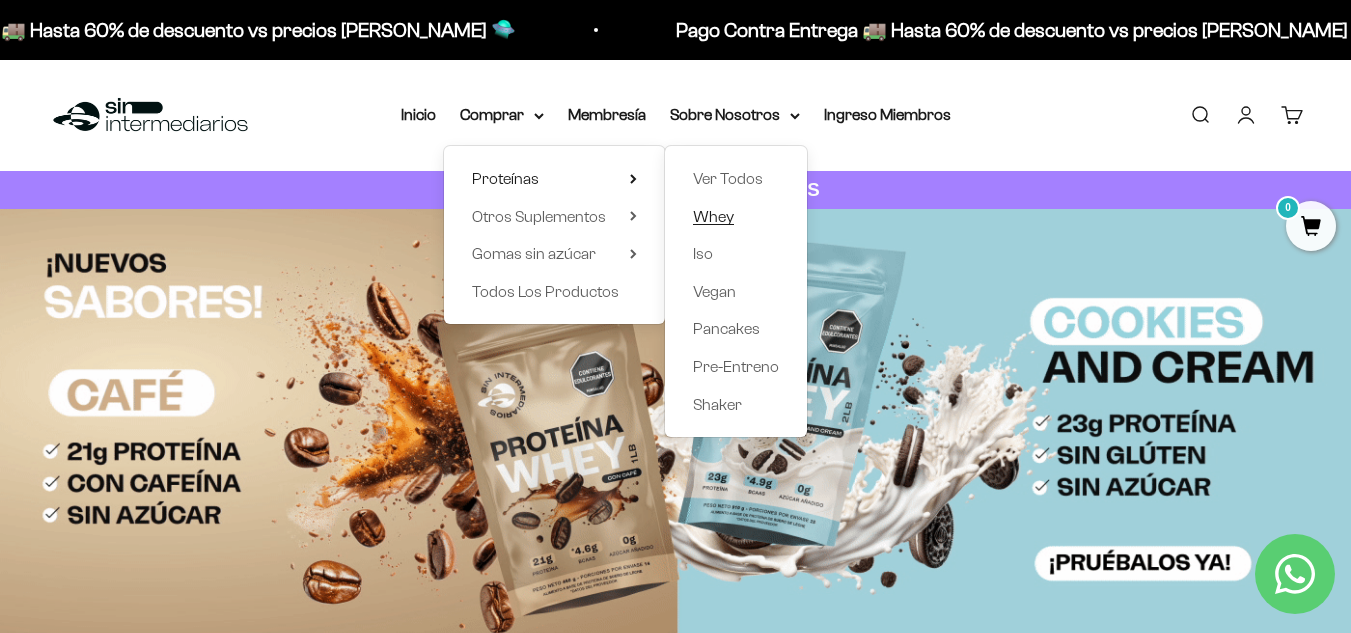 click on "Whey" at bounding box center (713, 216) 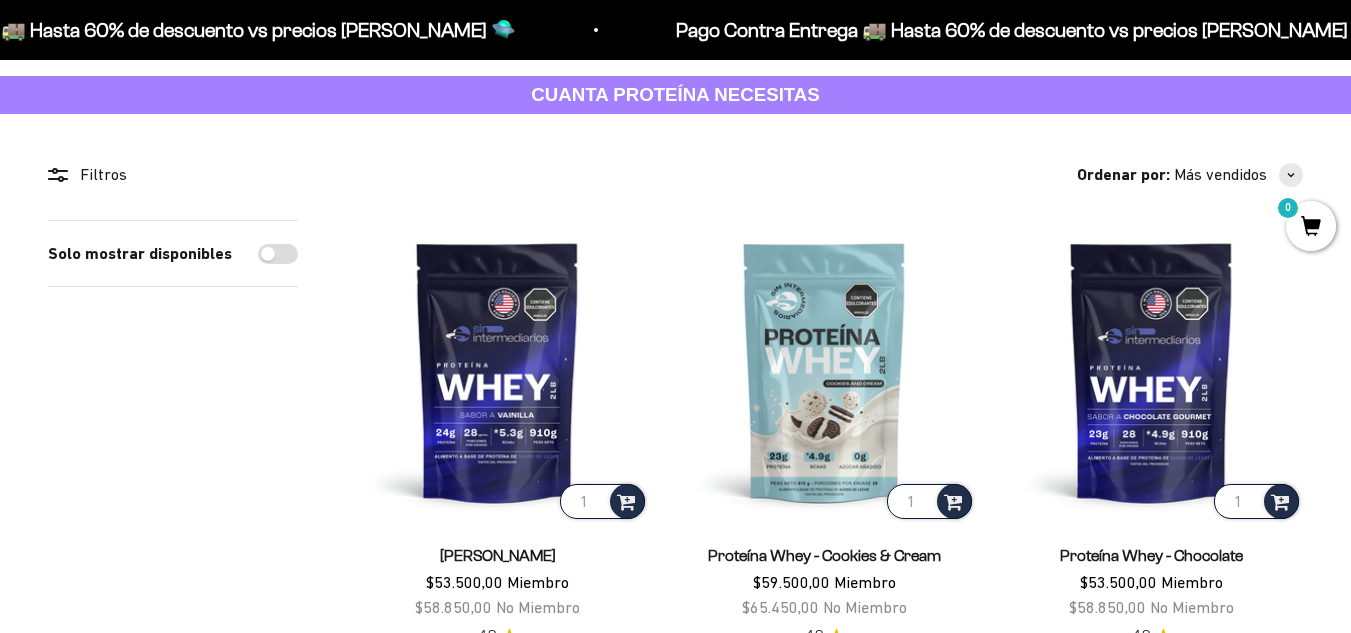 scroll, scrollTop: 200, scrollLeft: 0, axis: vertical 